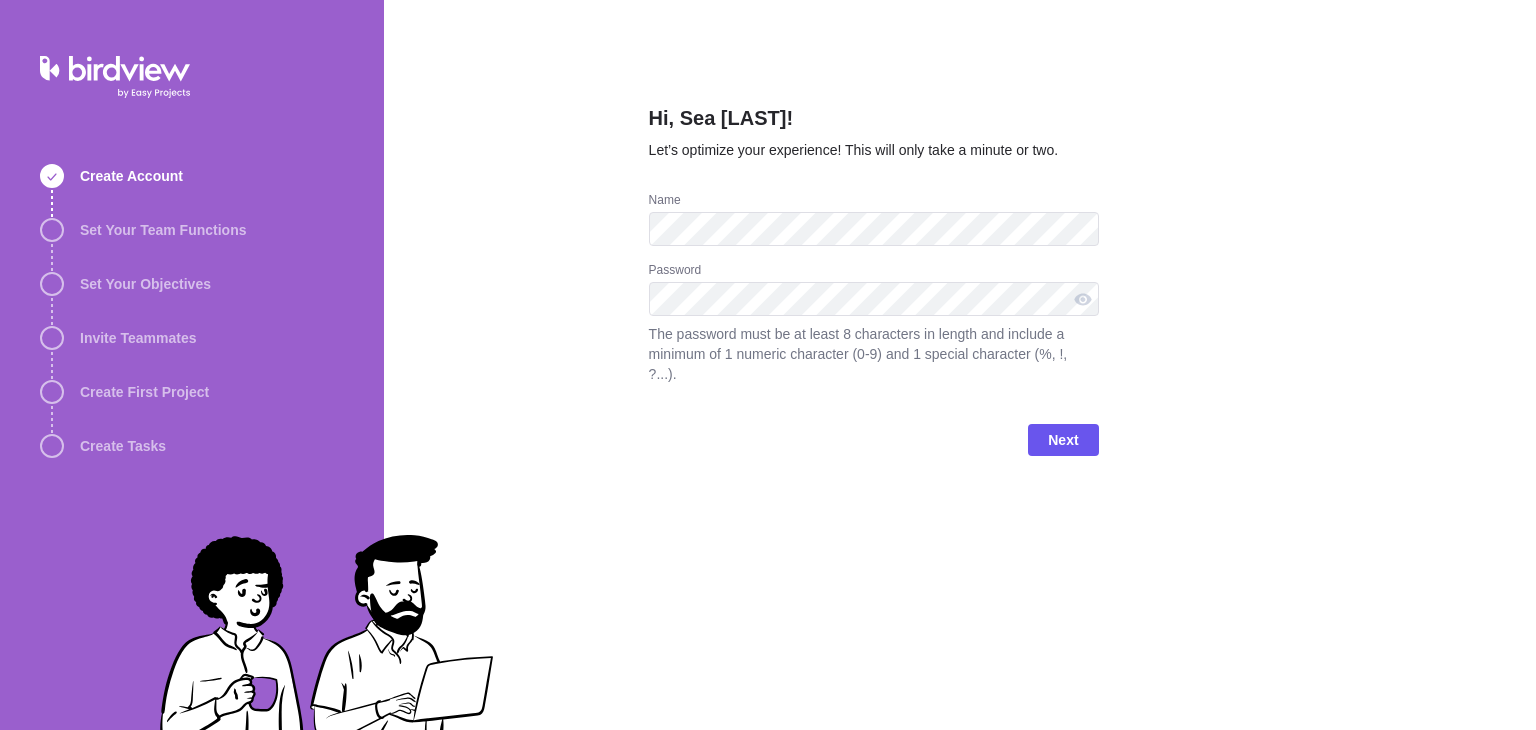 scroll, scrollTop: 0, scrollLeft: 0, axis: both 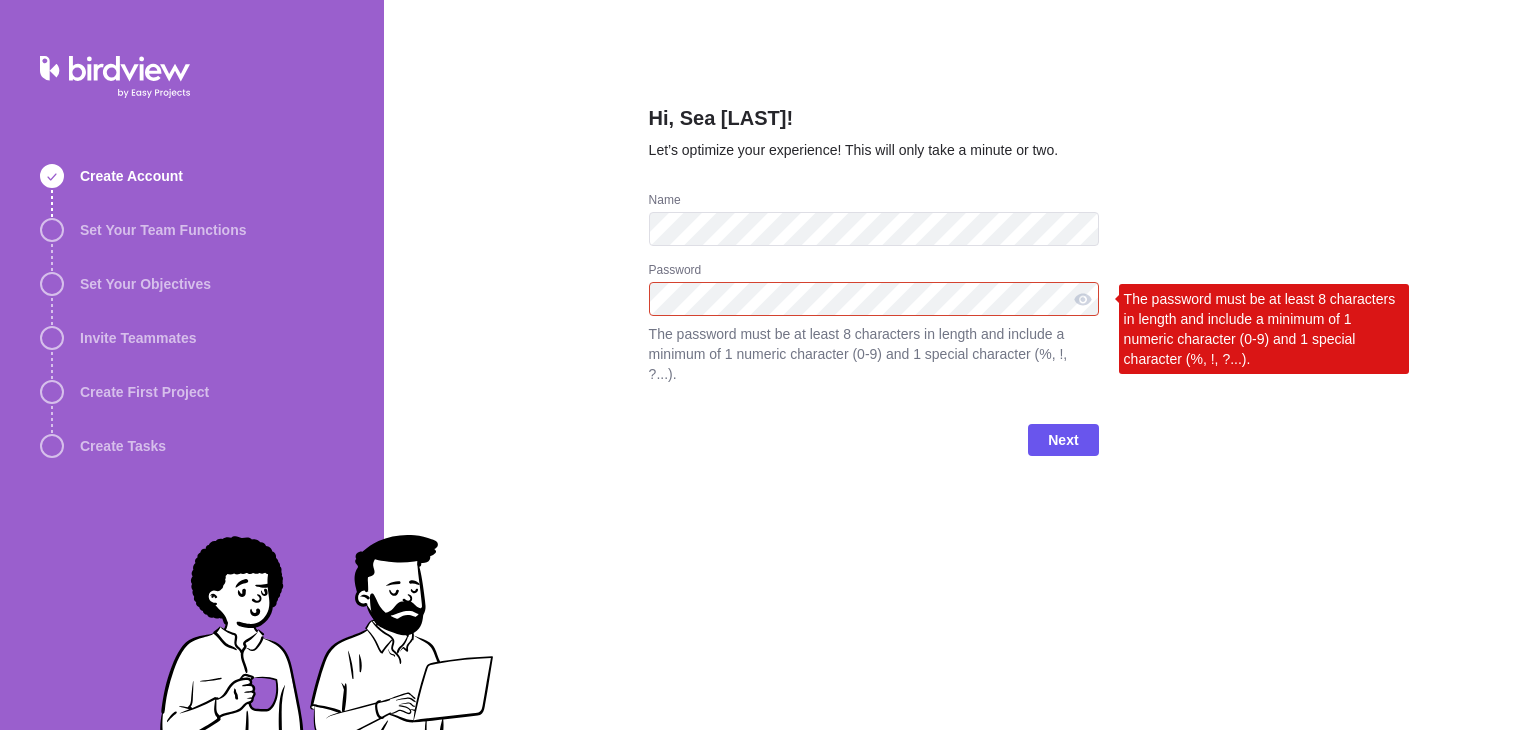 click on "Hi, Sea [LAST]! Let’s optimize your experience! This will only take a minute or two. Name Password The password must be at least 8 characters in length and include a minimum of 1 numeric character (0-9) and 1 special character (%, !, ?...). The password must be at least 8 characters in length and include a minimum of 1 numeric character (0-9) and 1 special character (%, !, ?...). Next" at bounding box center (874, 365) 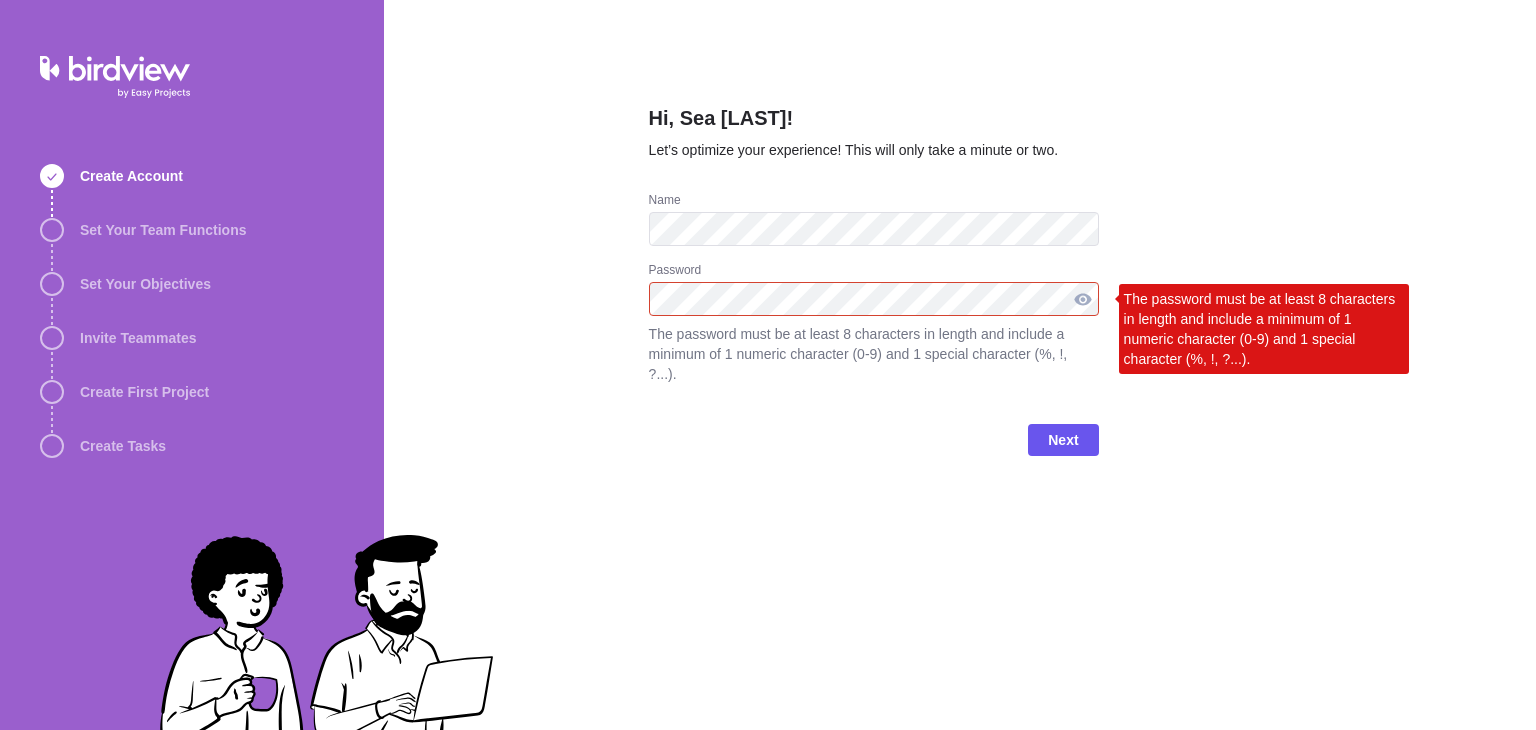 click at bounding box center (1083, 299) 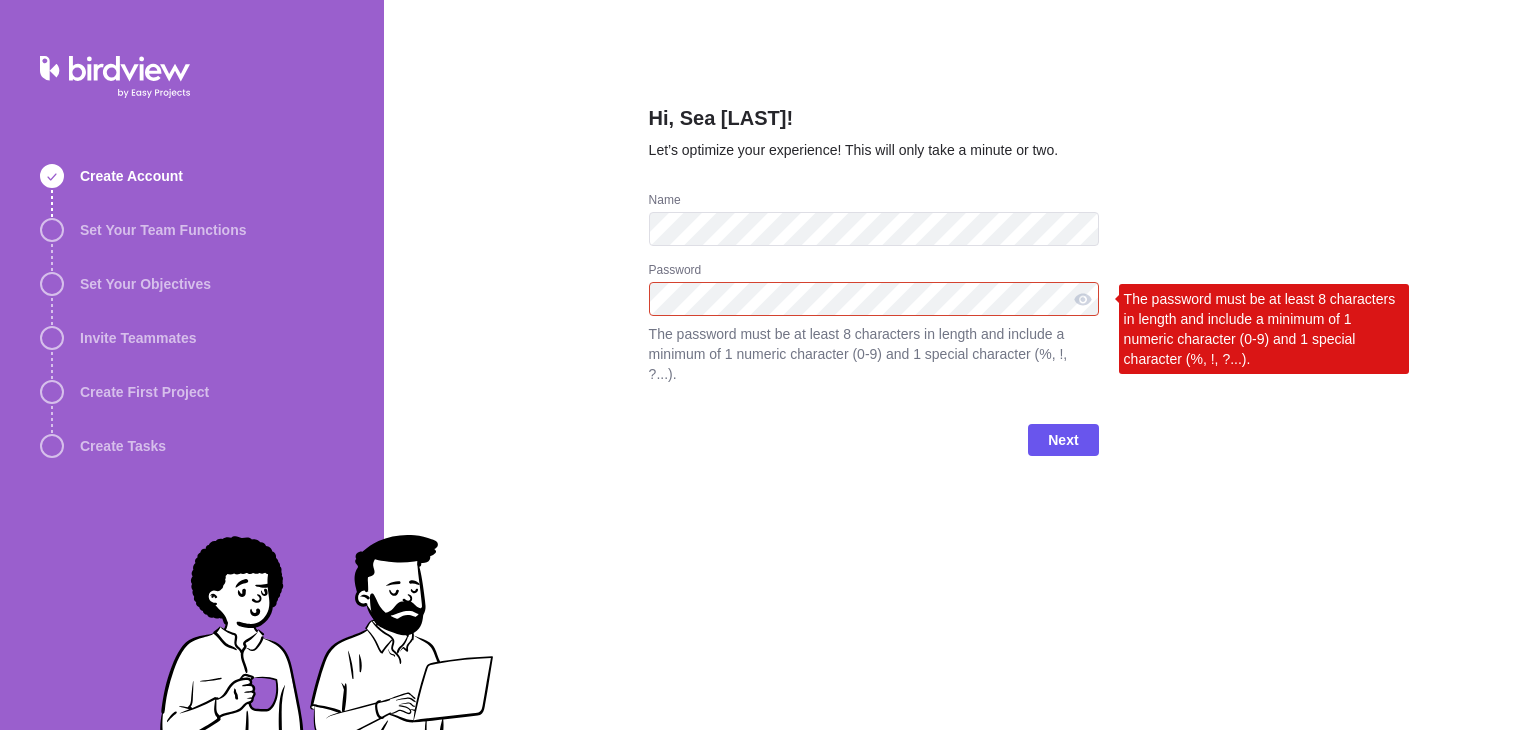 click on "Create Tasks Hi, Sea [LAST]! Let’s optimize your experience! This will only take a minute or two. Name Password The password must be at least 8 characters in length and include a minimum of 1 numeric character (0-9) and 1 special character (%, !, ?...). The password must be at least 8 characters in length and include a minimum of 1 numeric character (0-9) and 1 special character (%, !, ?...). Next" at bounding box center (768, 365) 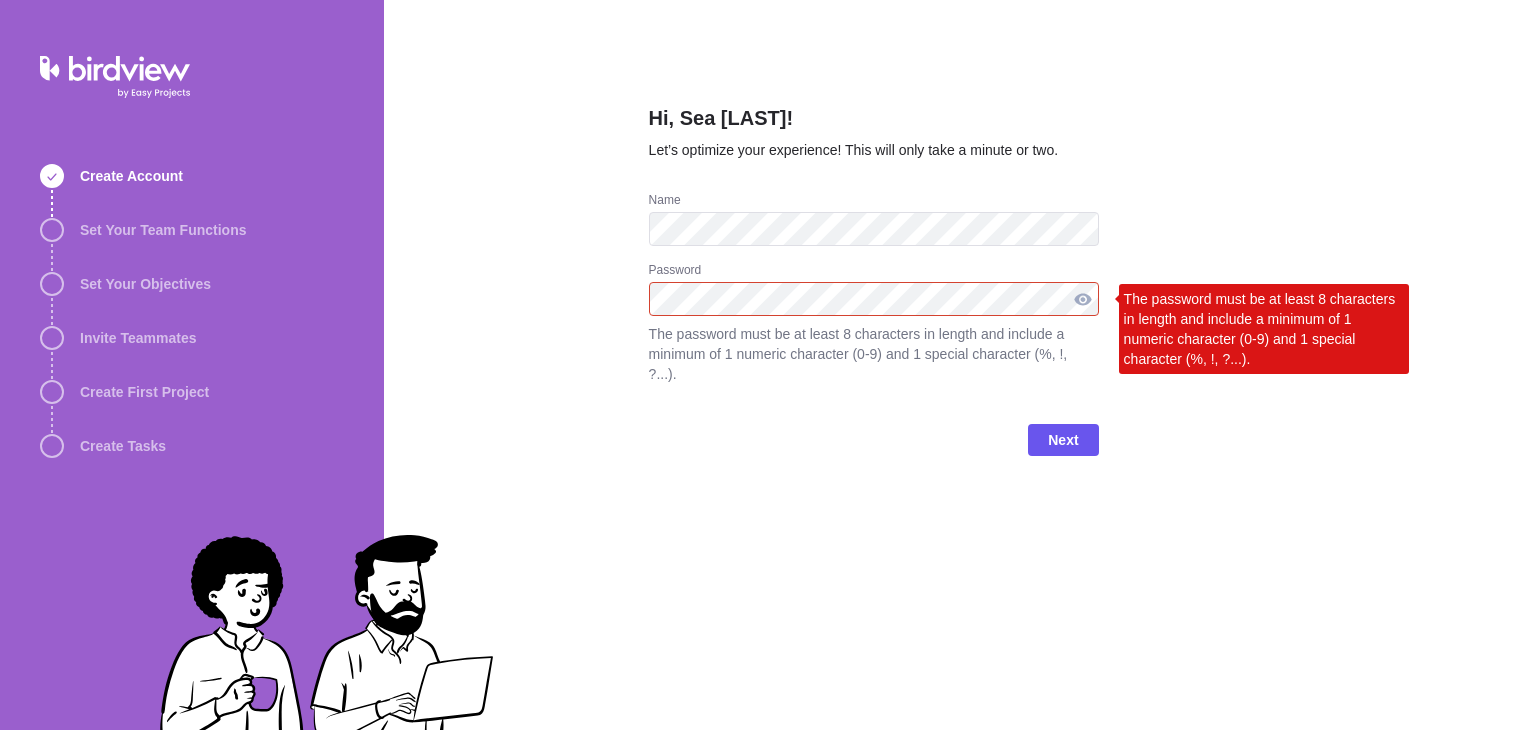 click at bounding box center [1083, 299] 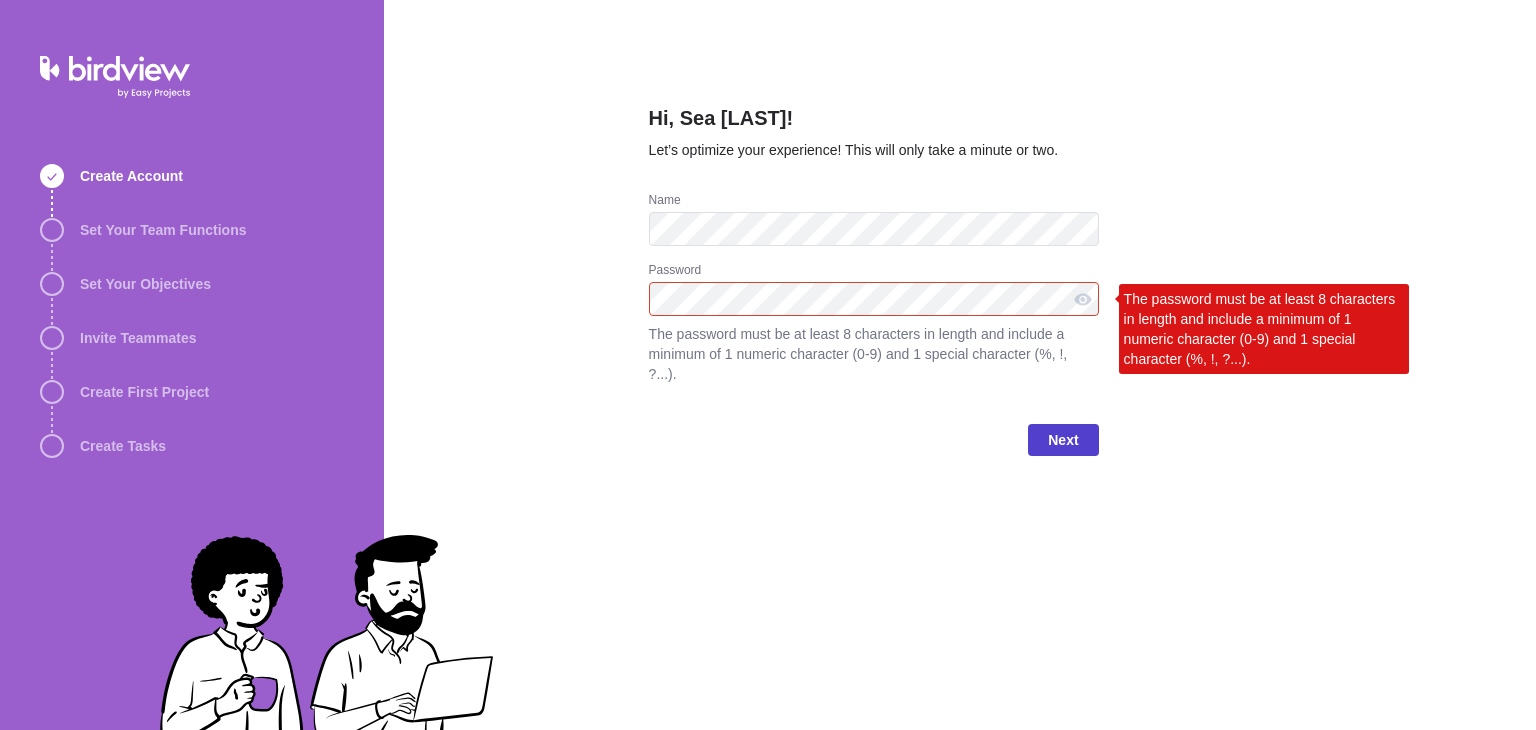 click on "Next" at bounding box center [1063, 440] 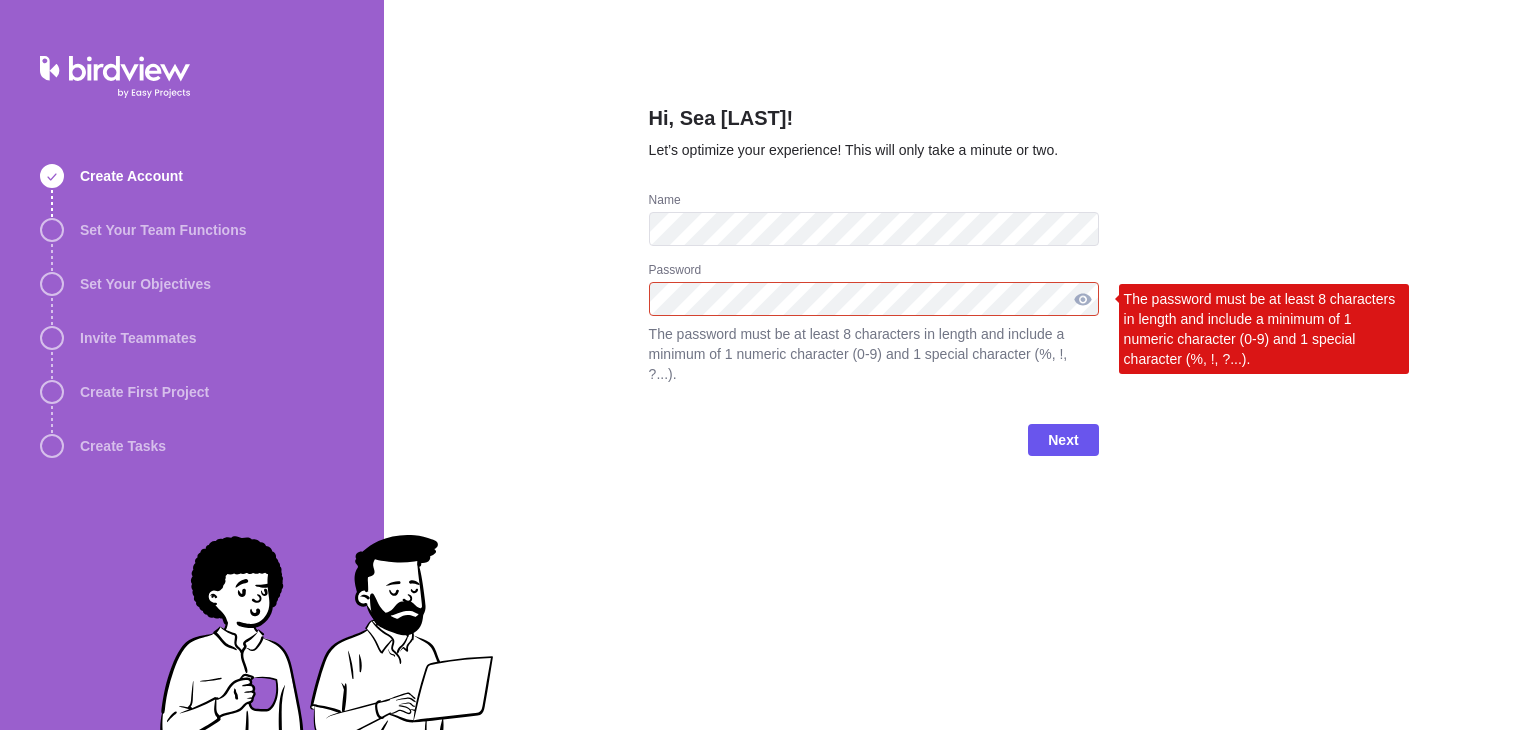 click at bounding box center (1083, 299) 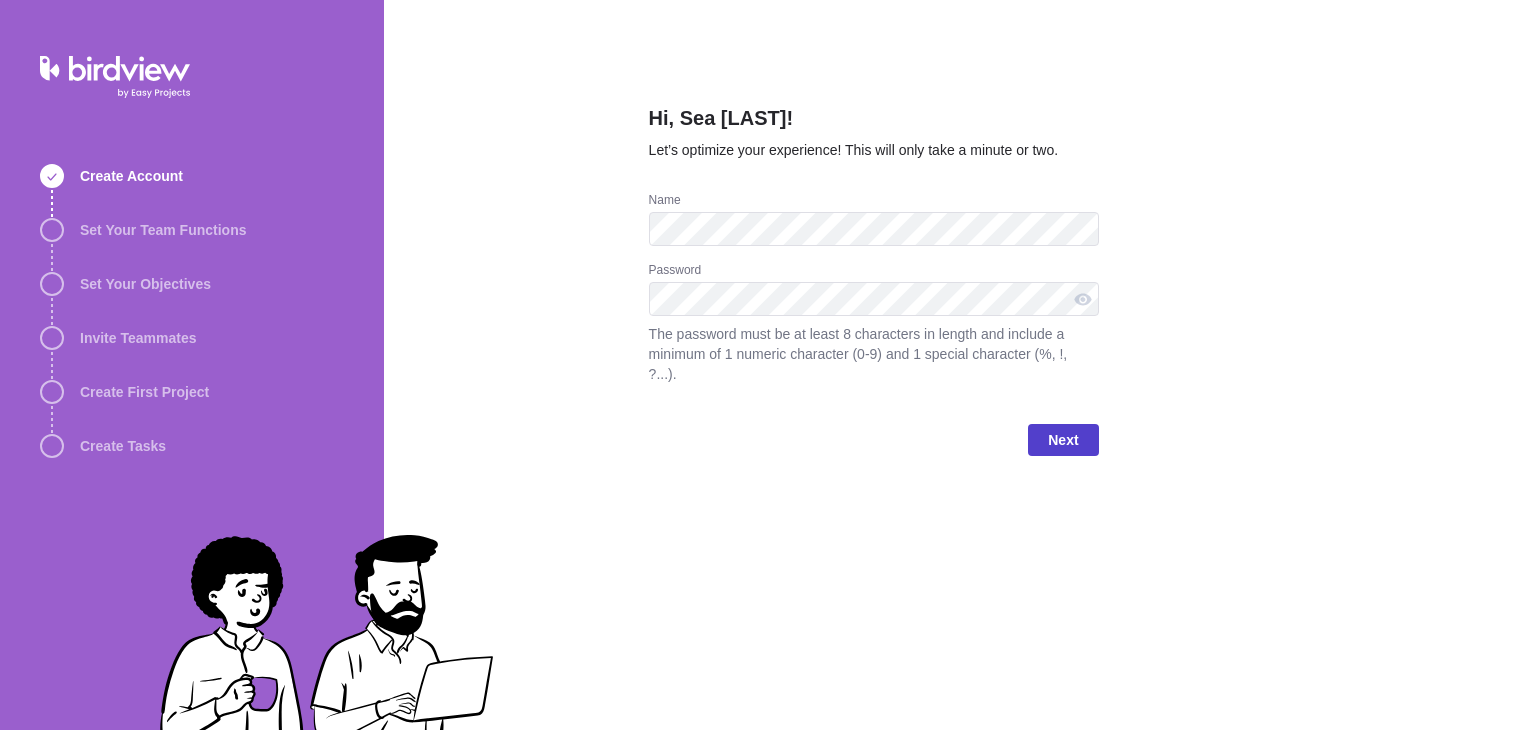 click on "Next" at bounding box center [1063, 440] 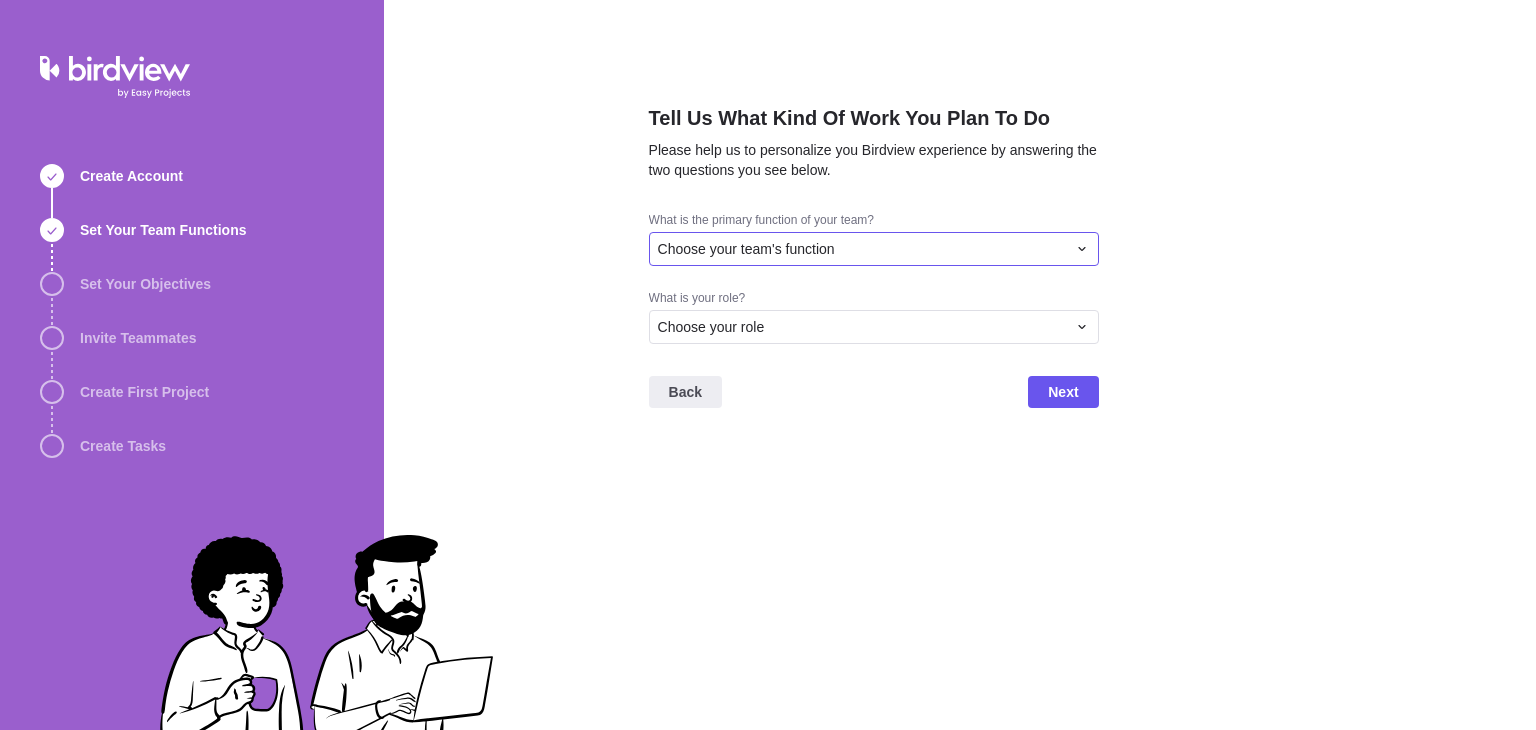 click on "Choose your team's function" at bounding box center (862, 249) 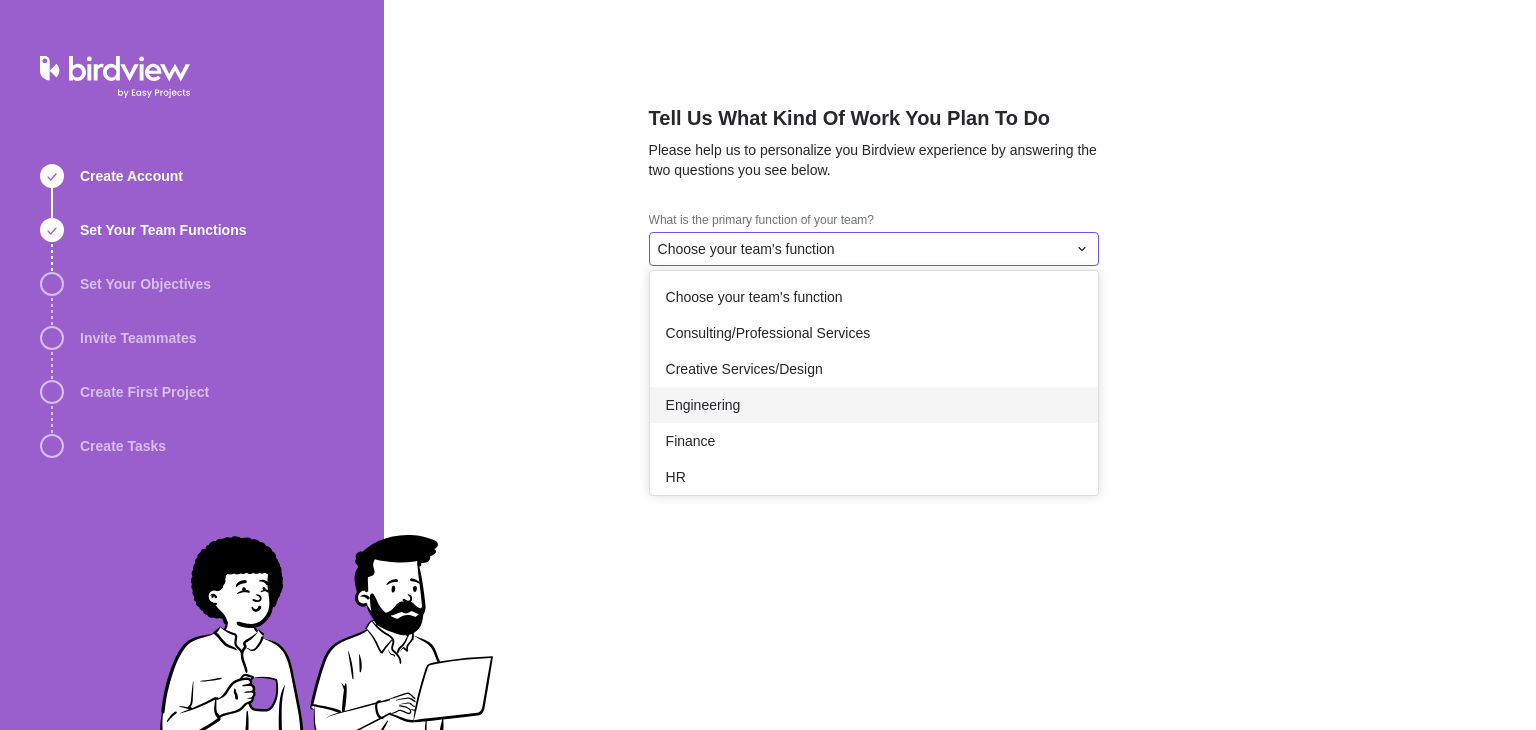 click on "Engineering" at bounding box center [874, 405] 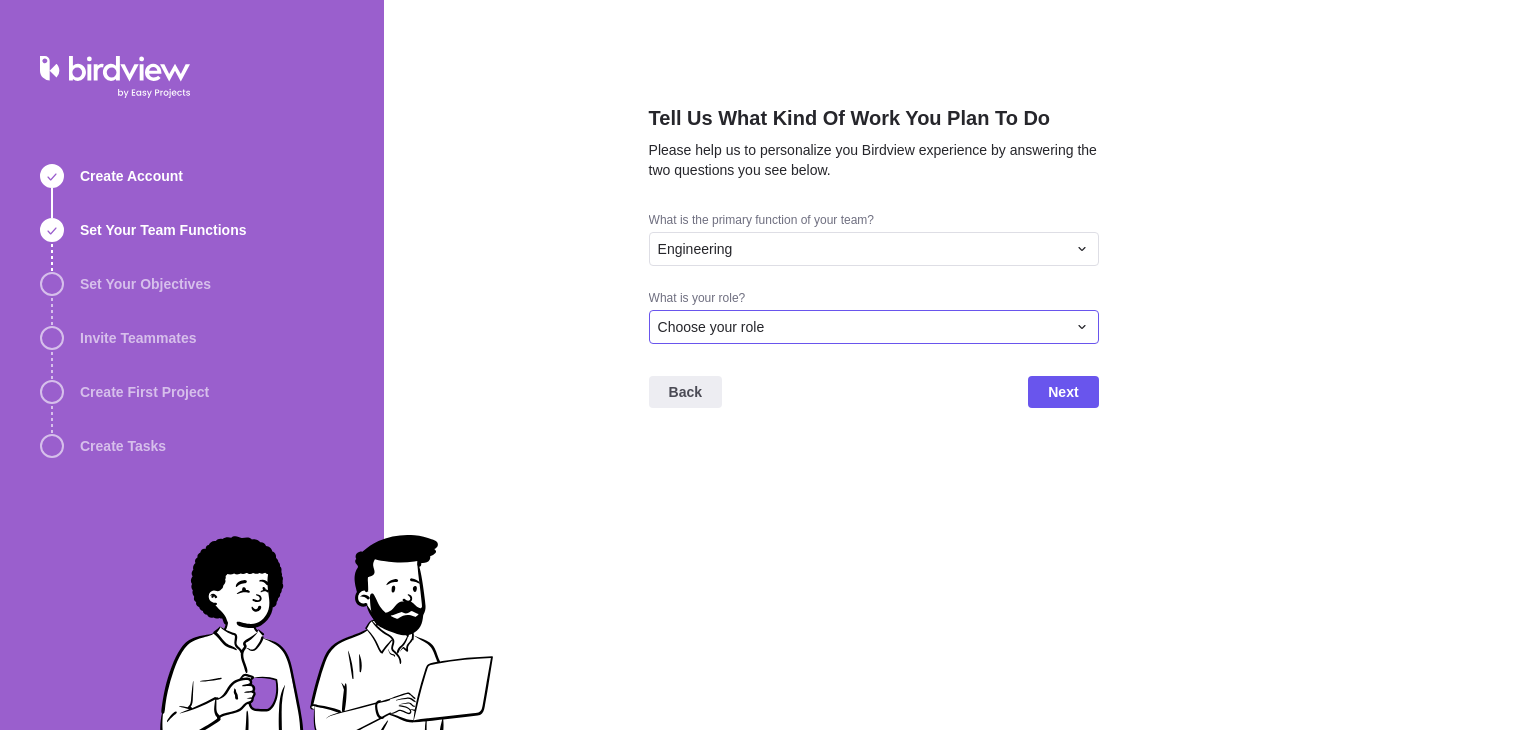 click on "Choose your role" at bounding box center (862, 249) 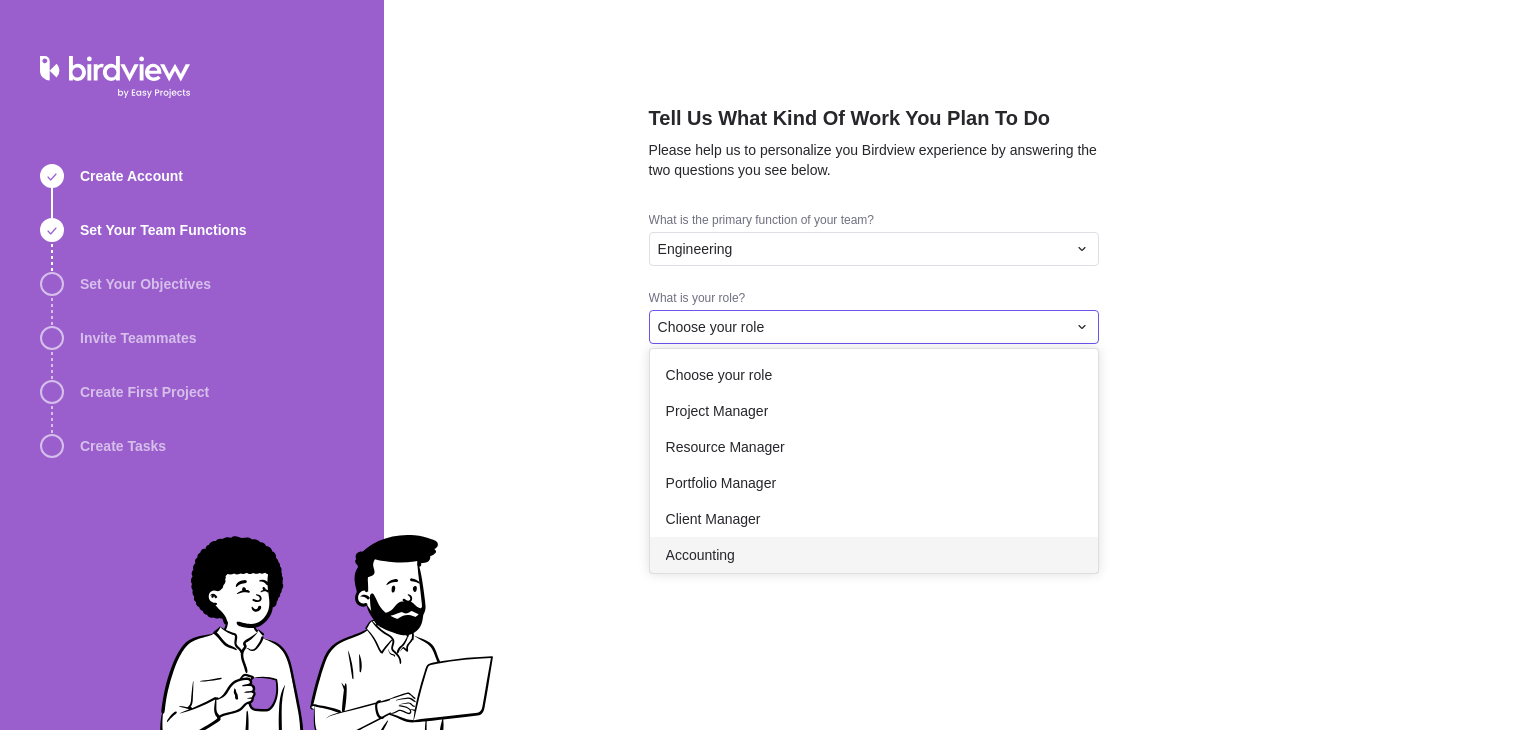 scroll, scrollTop: 116, scrollLeft: 0, axis: vertical 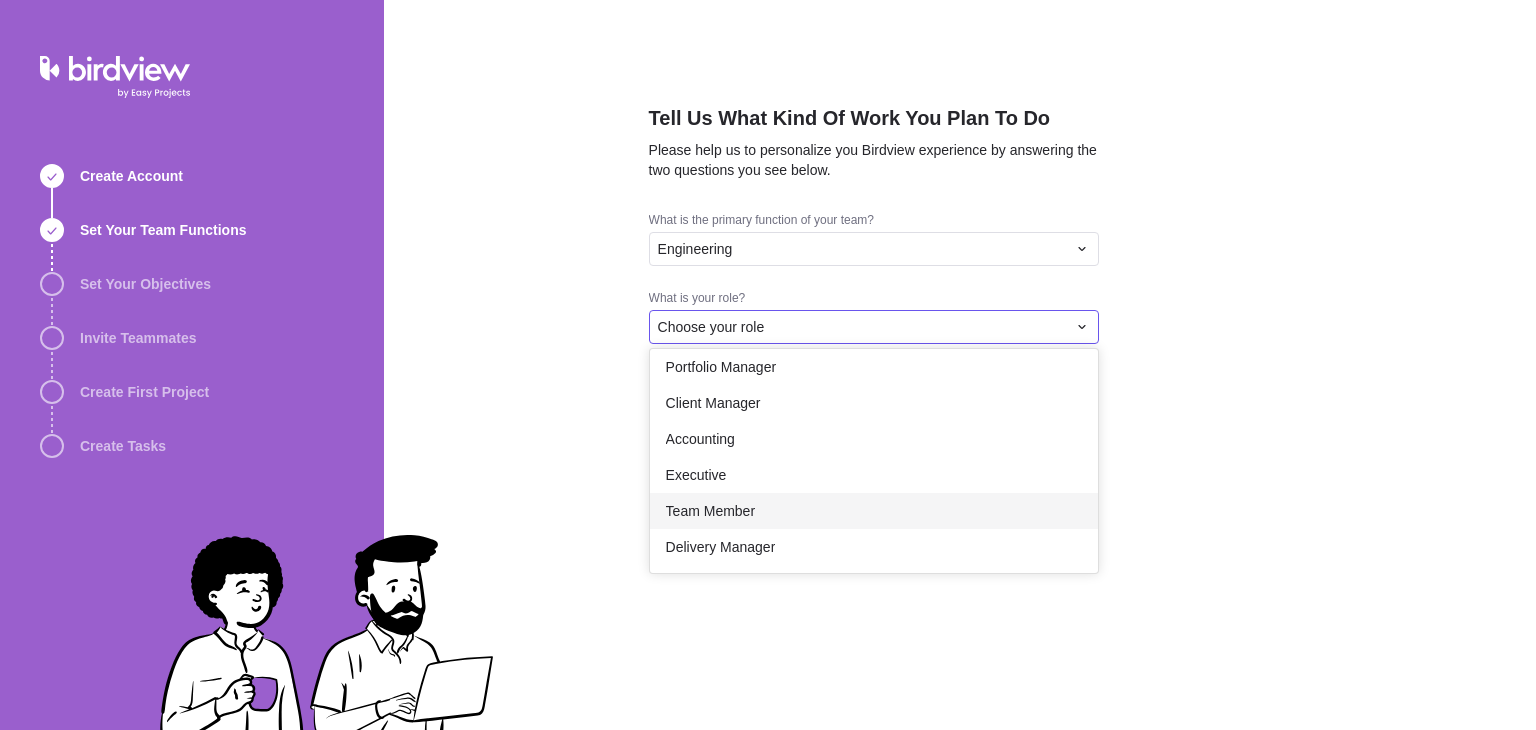 click on "Team Member" at bounding box center (874, 511) 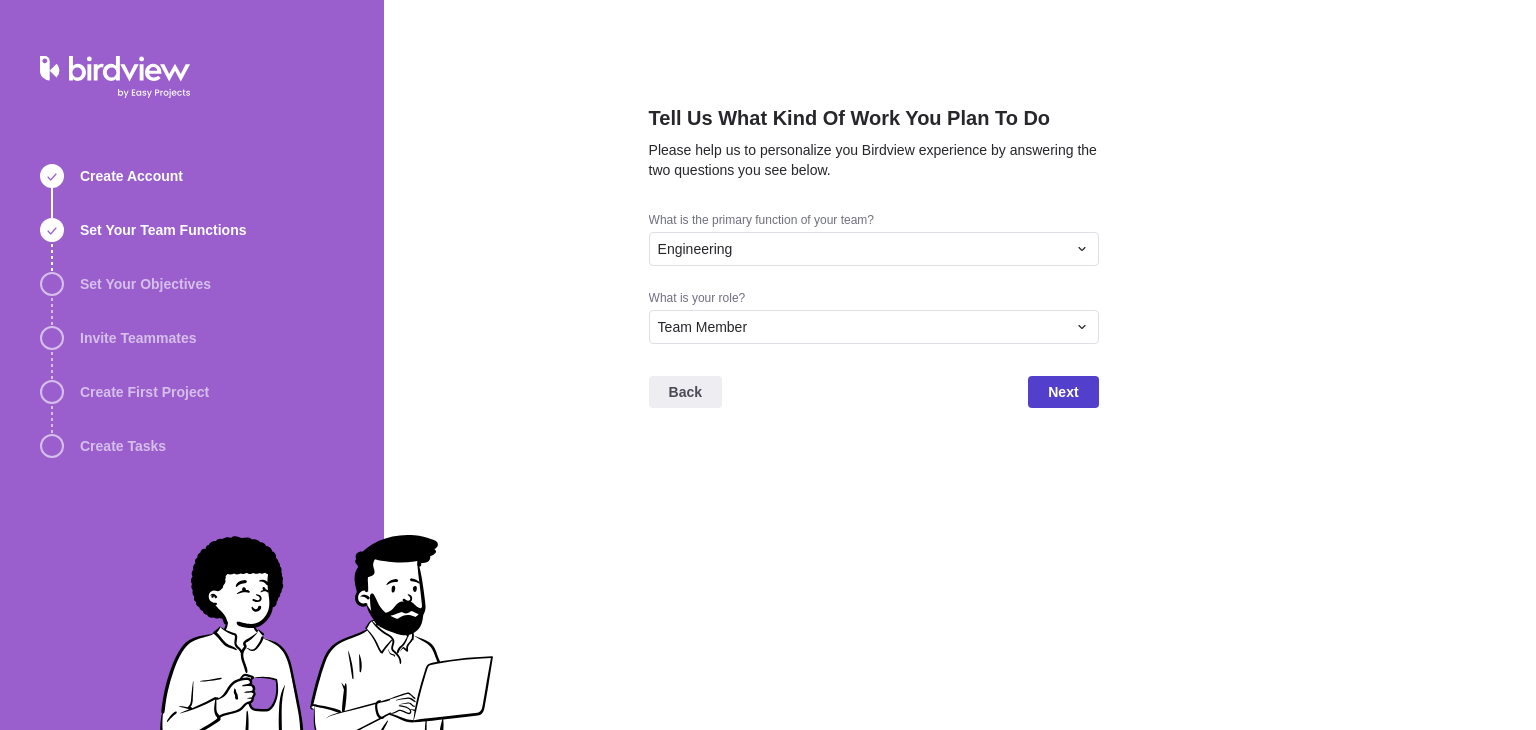 click on "Next" at bounding box center (1063, 392) 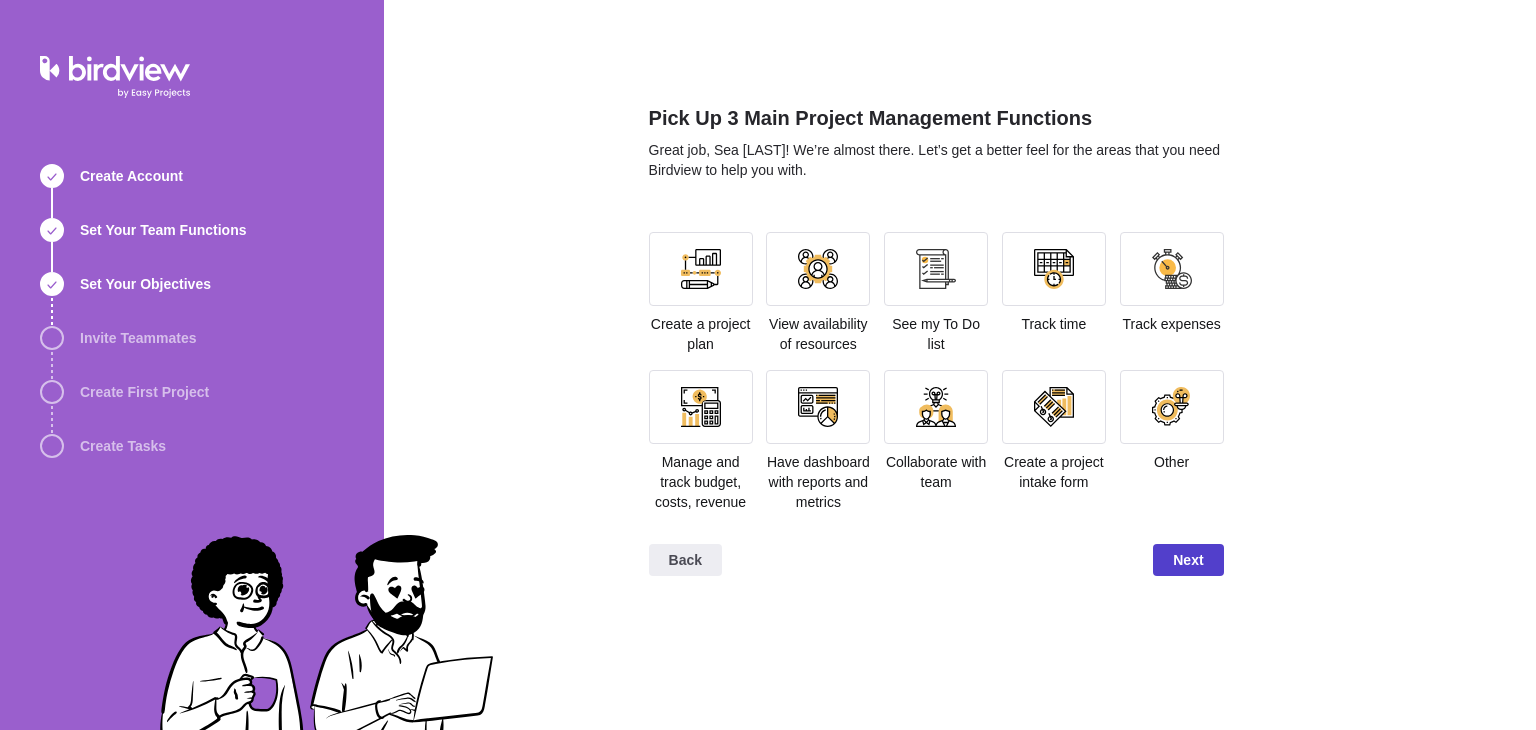 click on "Next" at bounding box center [1188, 560] 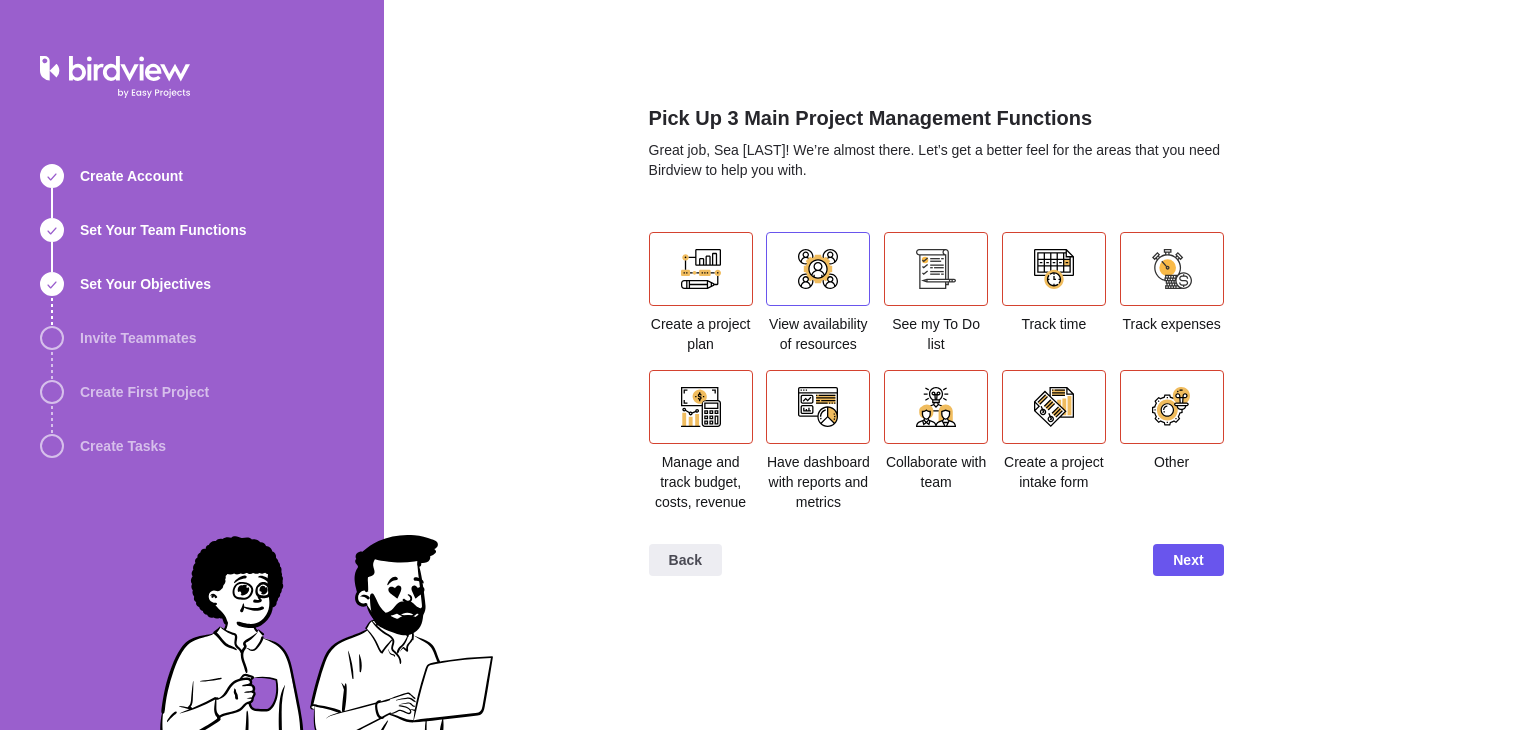 click at bounding box center [818, 269] 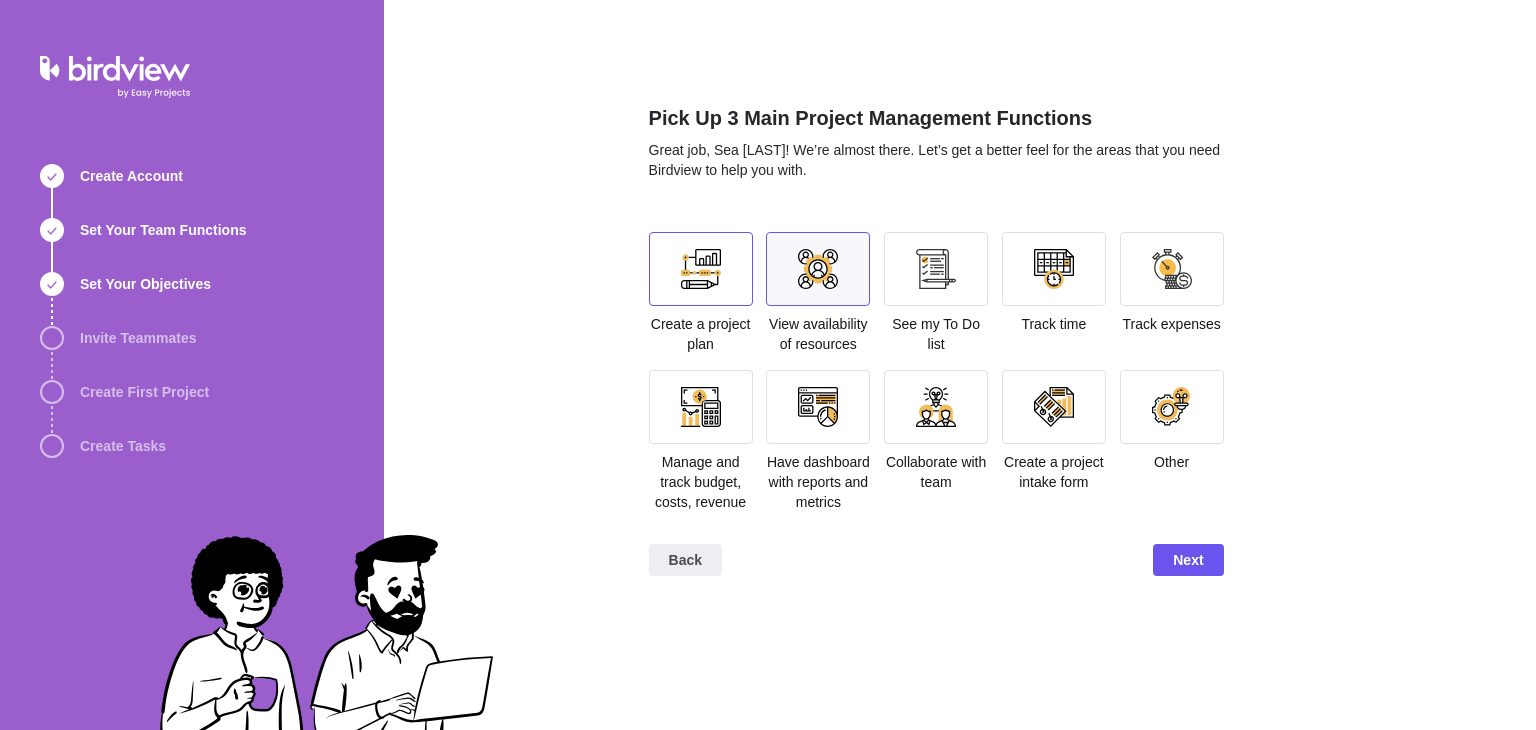click at bounding box center [701, 269] 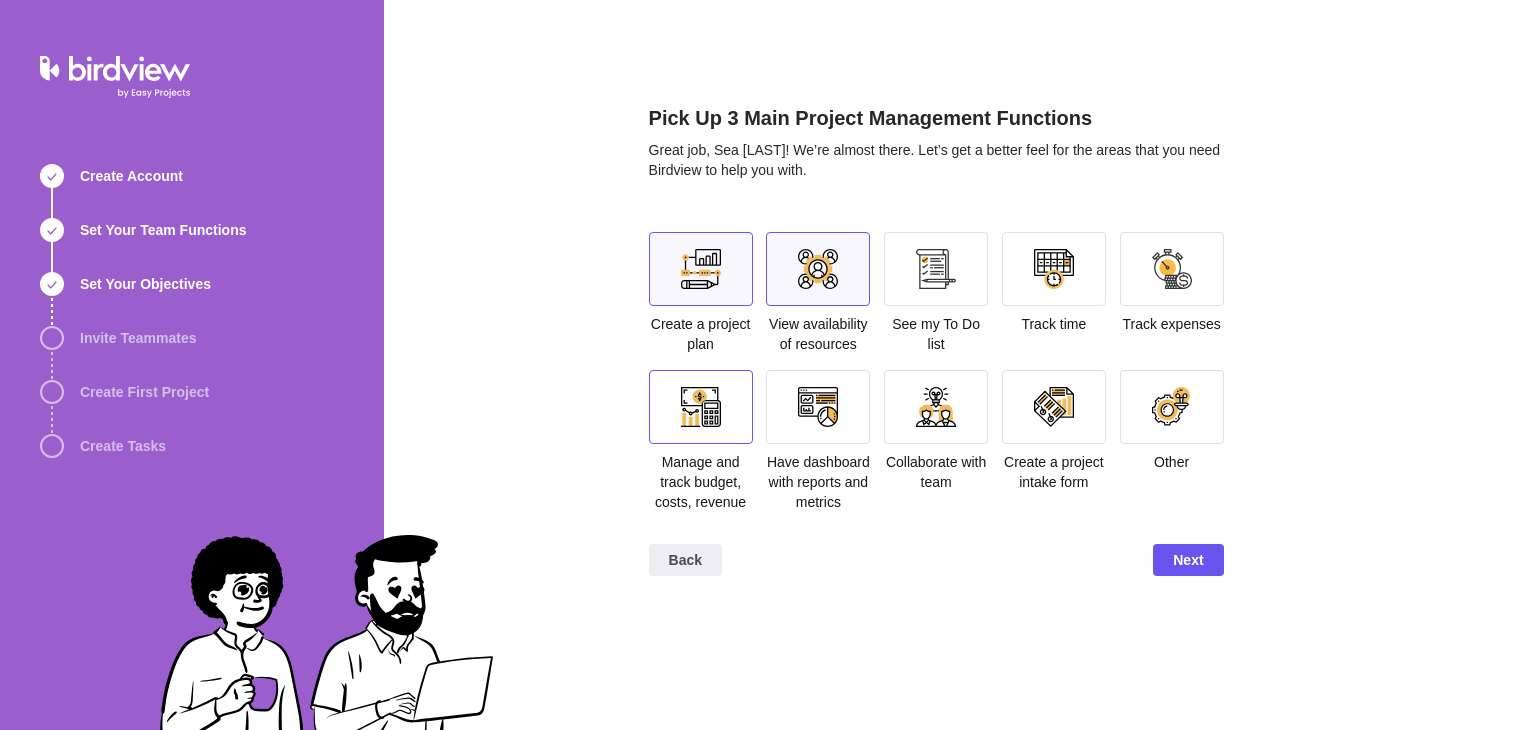 drag, startPoint x: 806, startPoint y: 396, endPoint x: 740, endPoint y: 405, distance: 66.61081 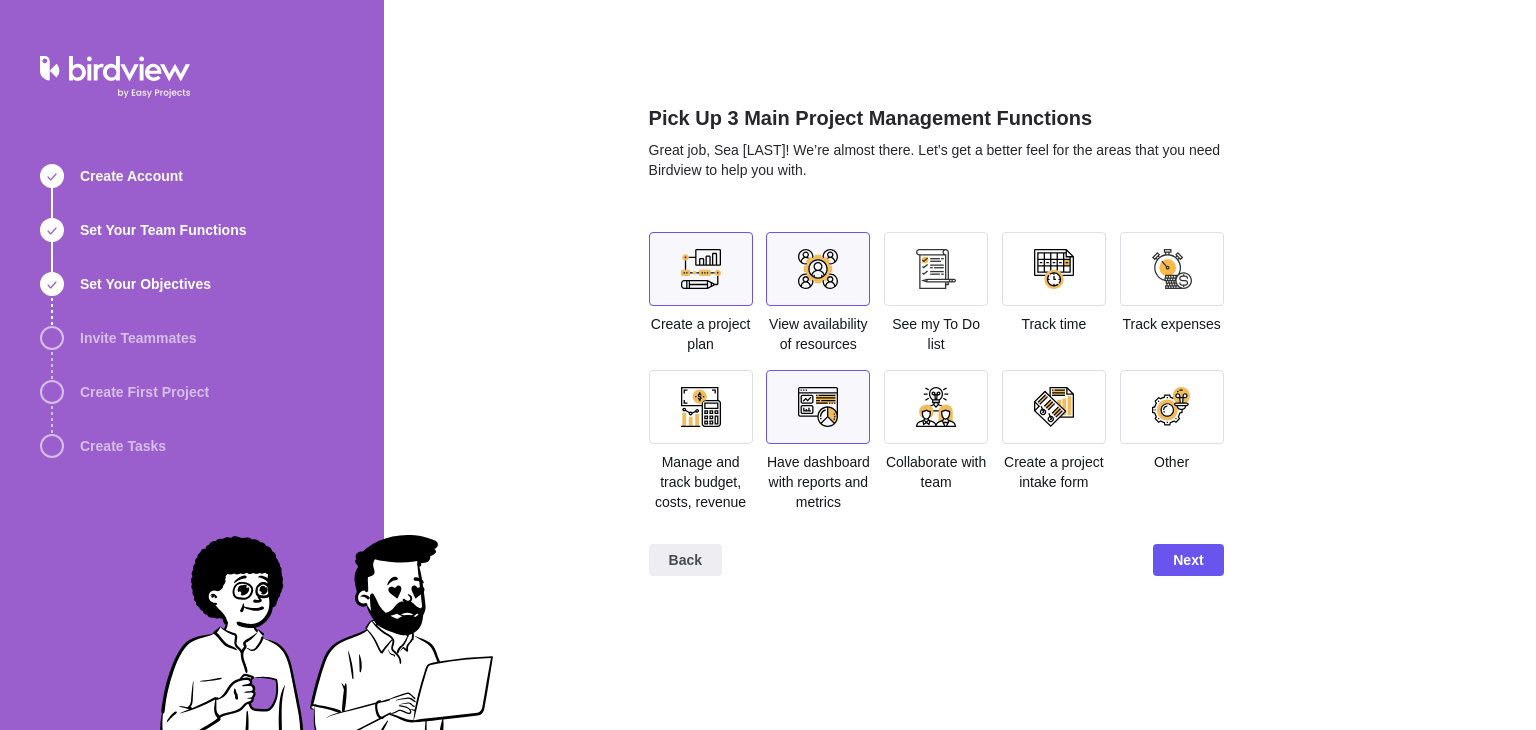 click at bounding box center [701, 407] 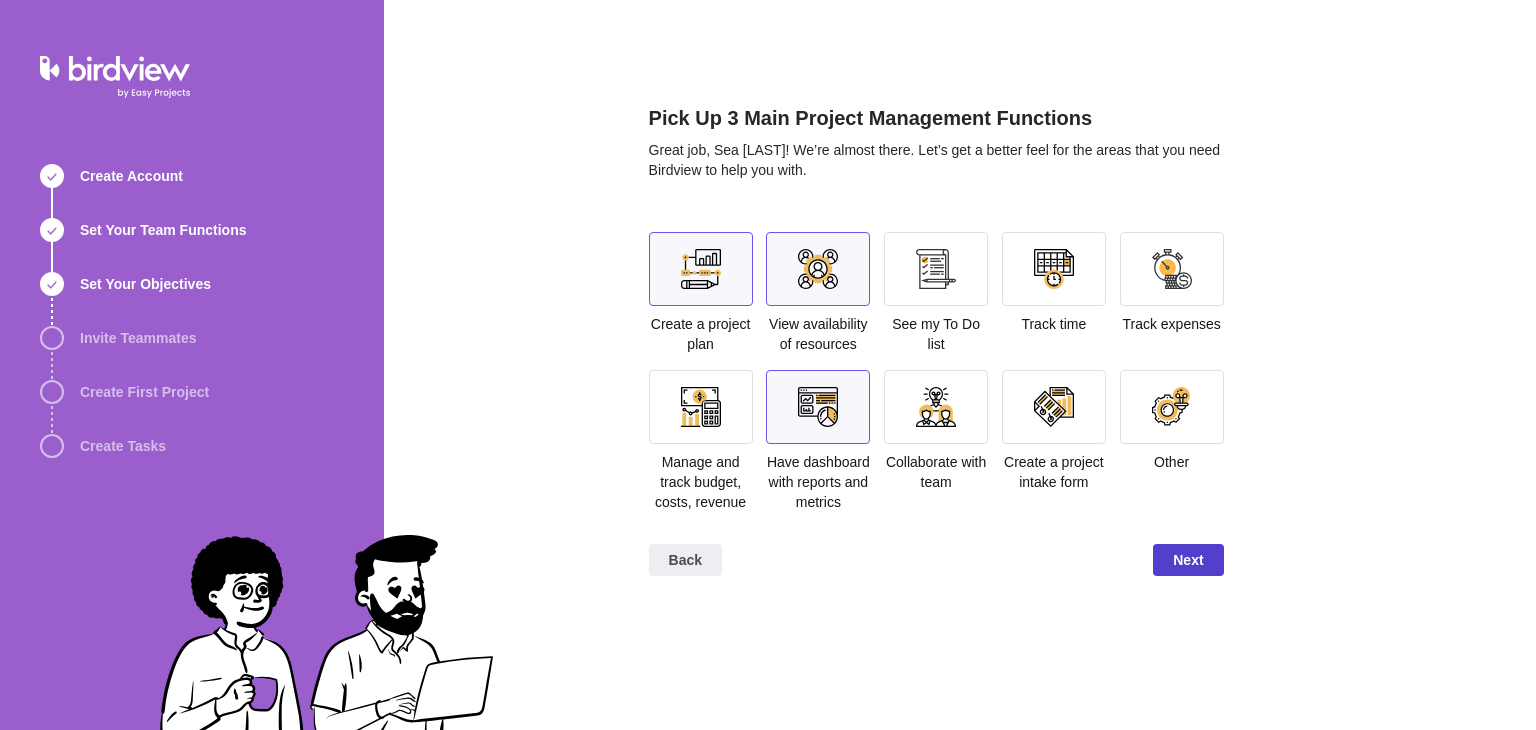 click on "Next" at bounding box center (1188, 560) 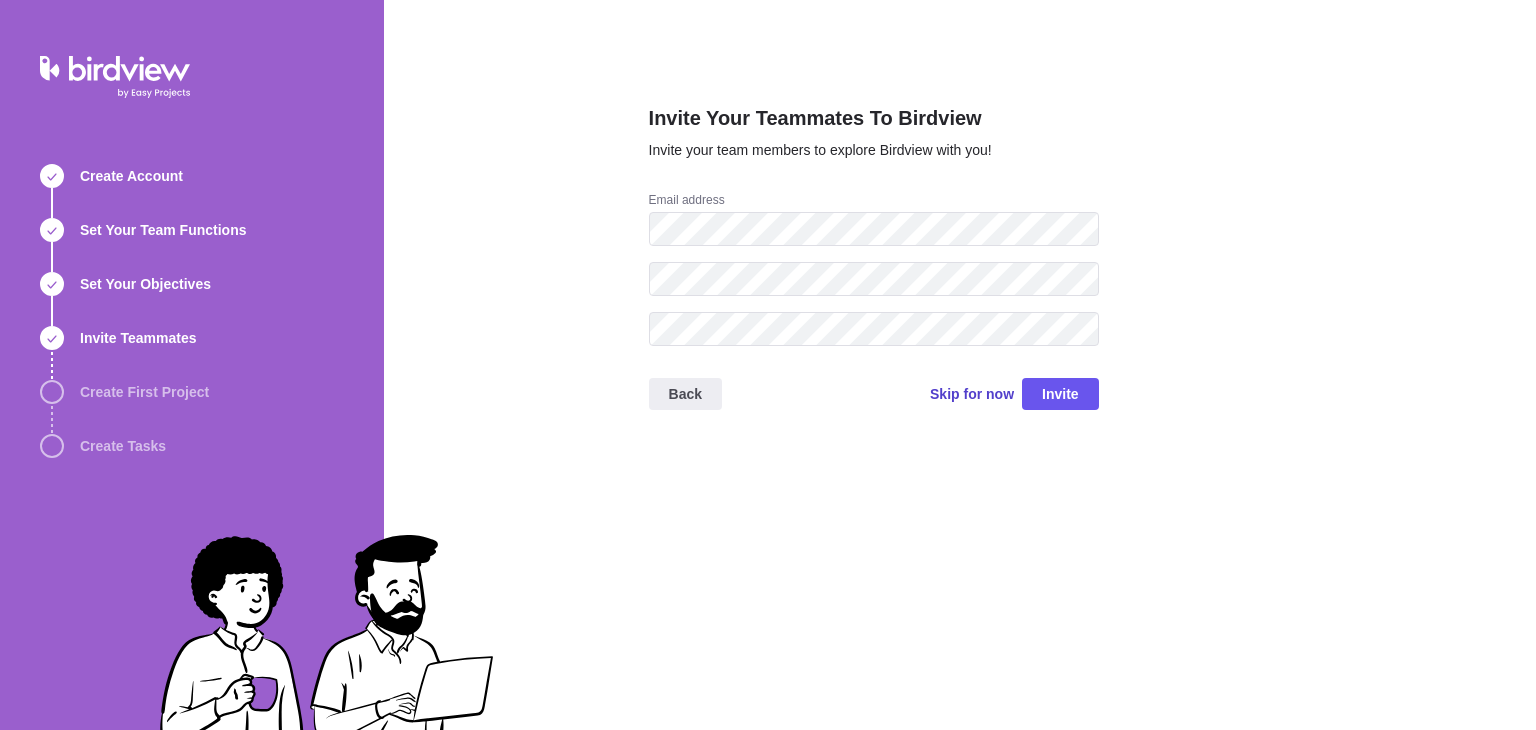 click on "Skip for now" at bounding box center [972, 394] 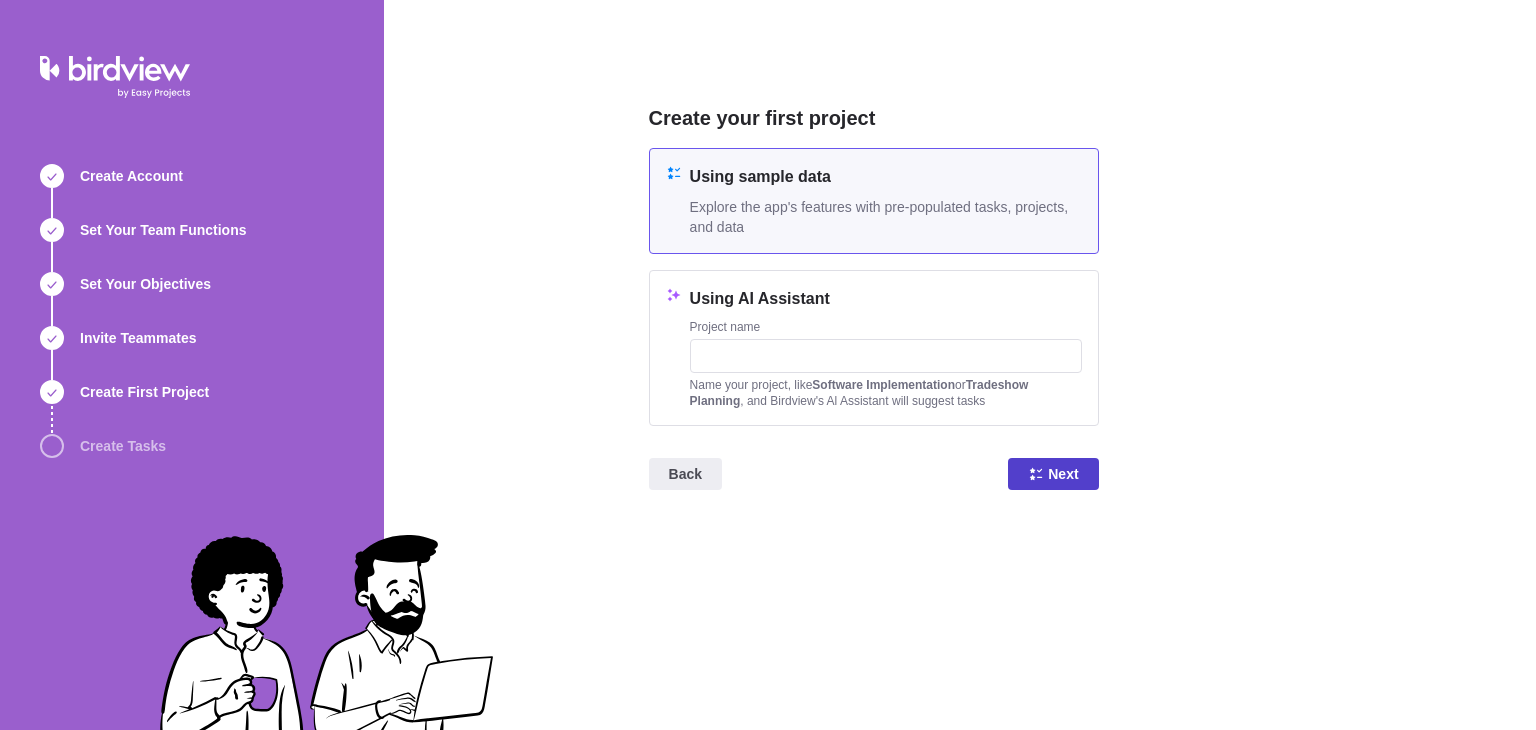 click on "Next" at bounding box center (1063, 474) 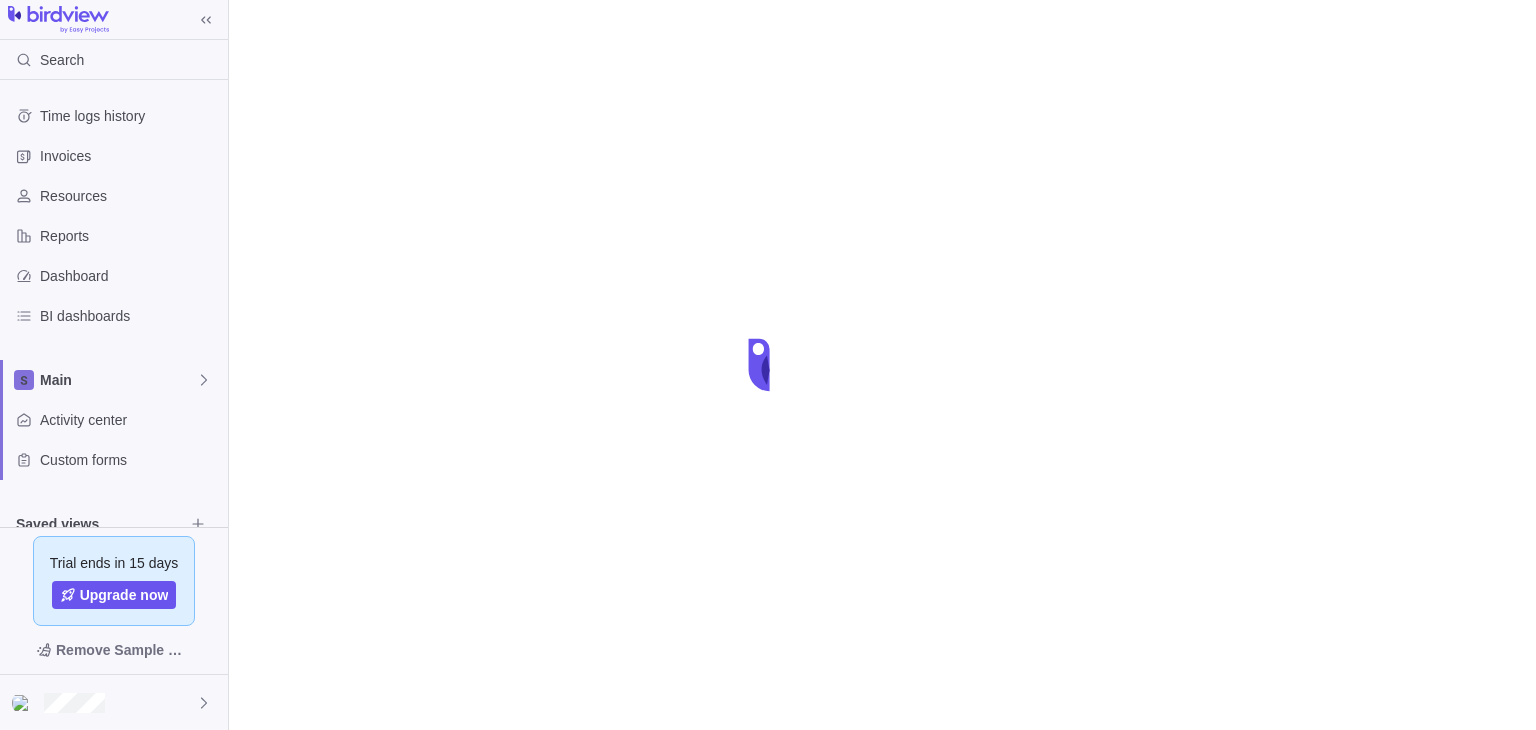 scroll, scrollTop: 0, scrollLeft: 0, axis: both 